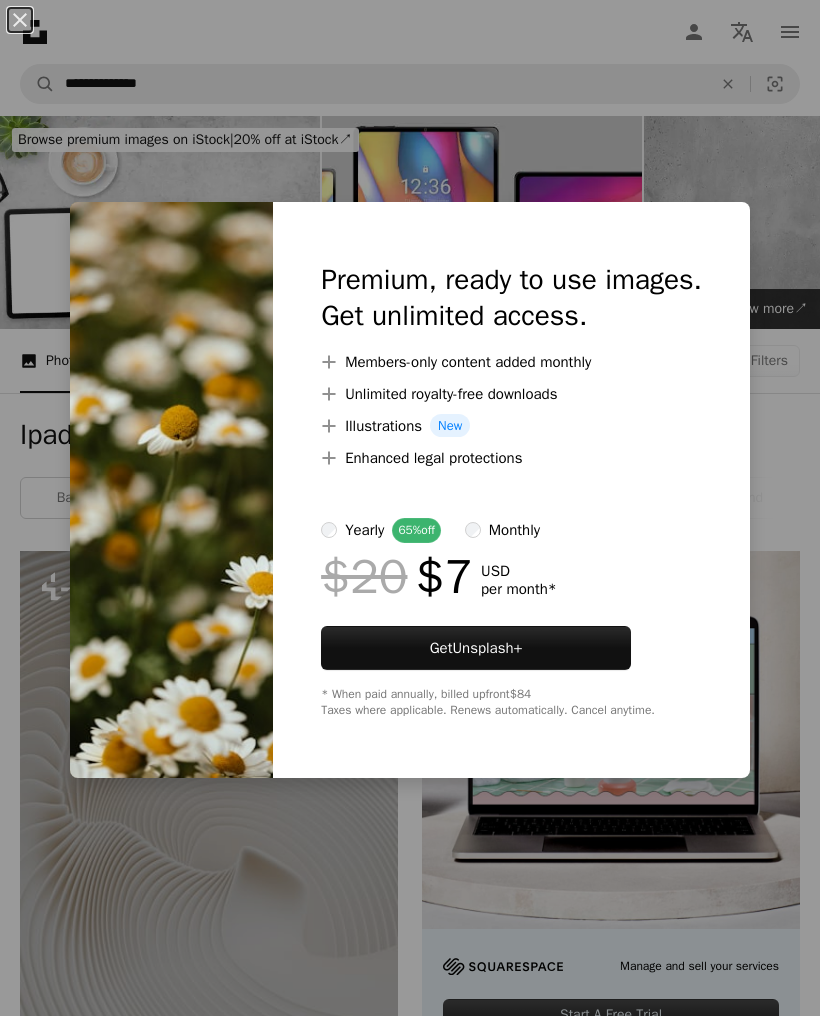 scroll, scrollTop: 10226, scrollLeft: 0, axis: vertical 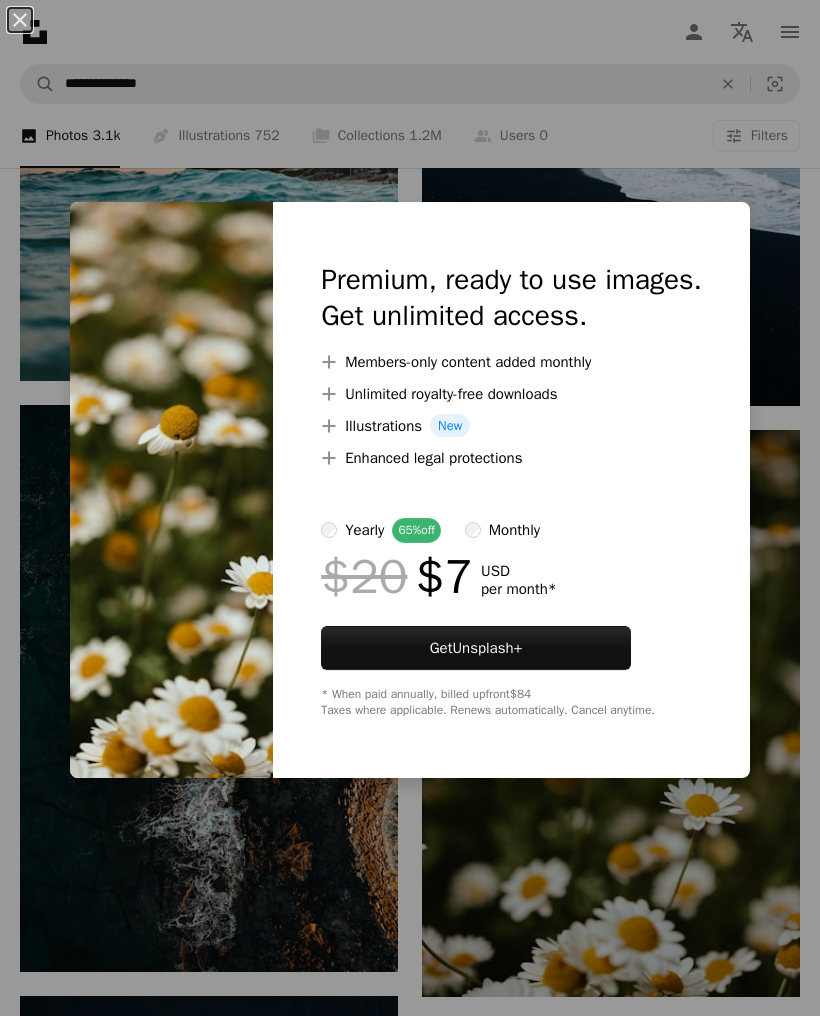 click on "An X shape Premium, ready to use images. Get unlimited access. A plus sign Members-only content added monthly A plus sign Unlimited royalty-free downloads A plus sign Illustrations  New A plus sign Enhanced legal protections yearly 65%  off monthly $20   $7 USD per month * Get  Unsplash+ * When paid annually, billed upfront  $84 Taxes where applicable. Renews automatically. Cancel anytime." at bounding box center (410, 508) 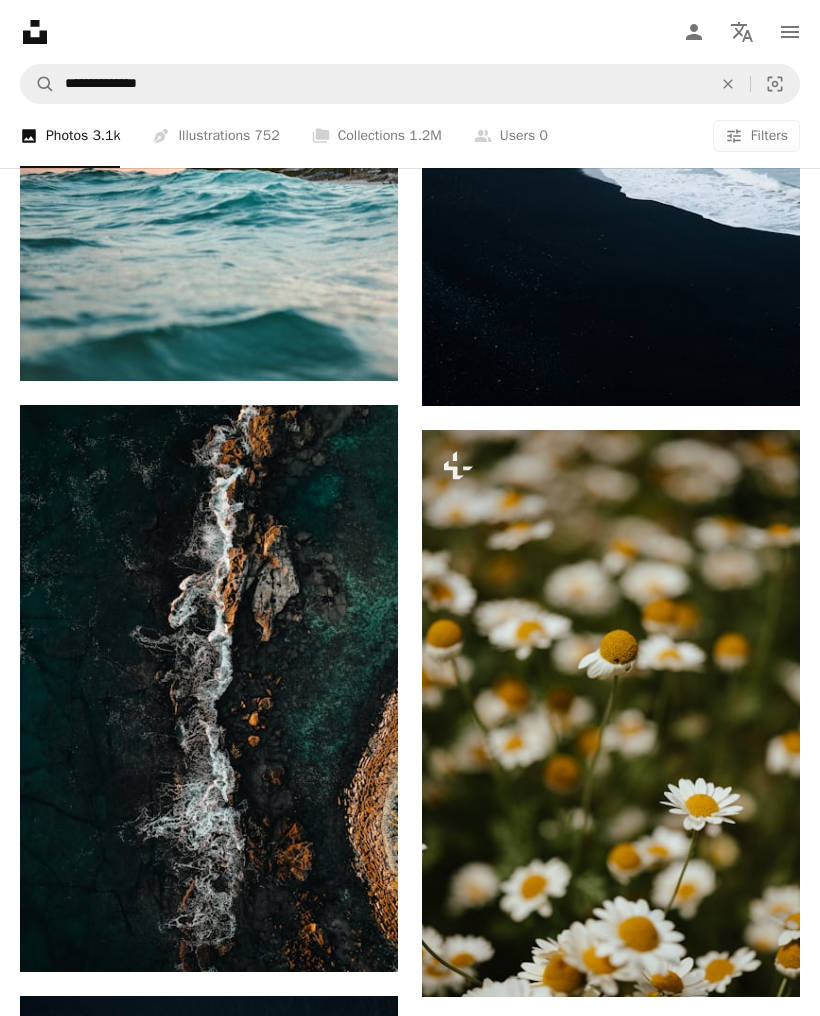 click 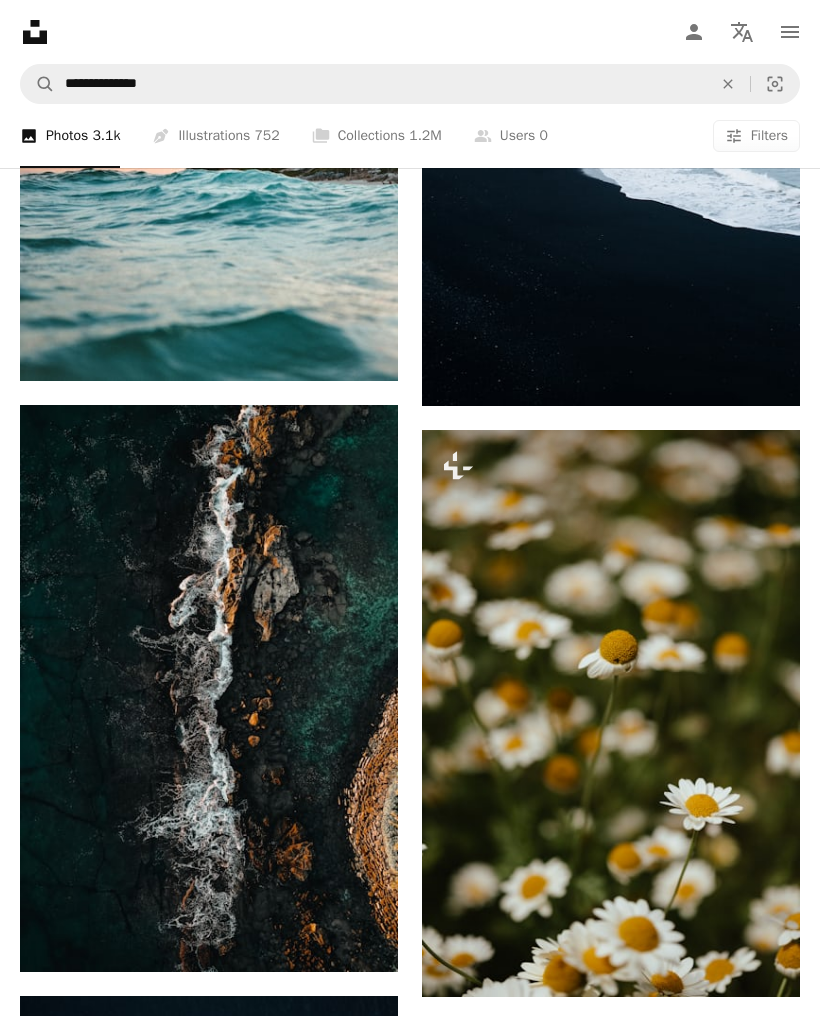 click on "An X shape Join Unsplash Already have an account?  Login First name Last name Email Username  (only letters, numbers and underscores) Password  (min. 8 char) Join By joining, you agree to the  Terms  and  Privacy Policy ." at bounding box center (410, 8635) 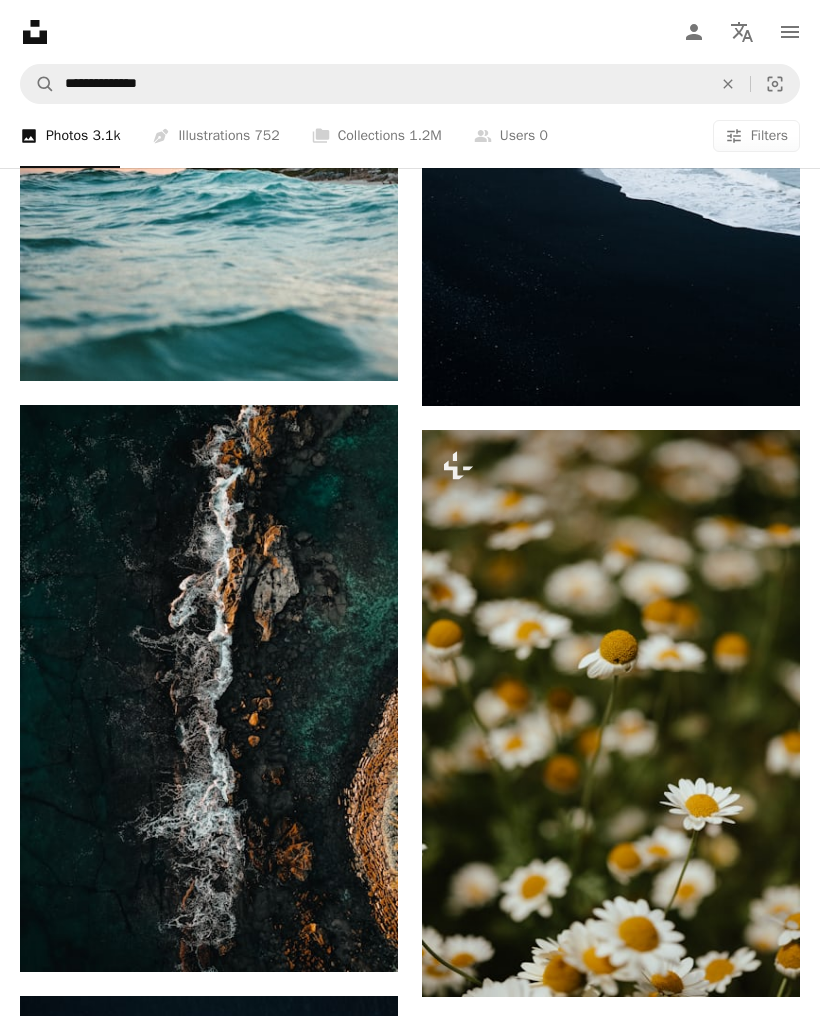 click at bounding box center (611, 713) 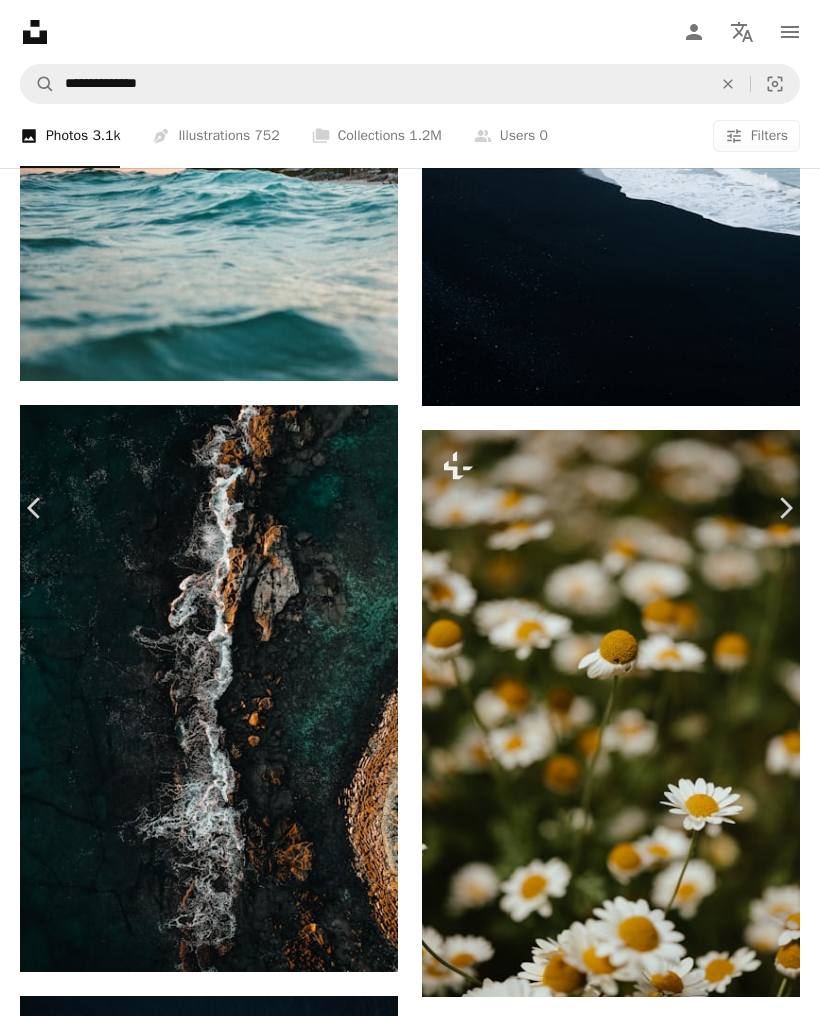 click on "A lock Download" at bounding box center [663, 8174] 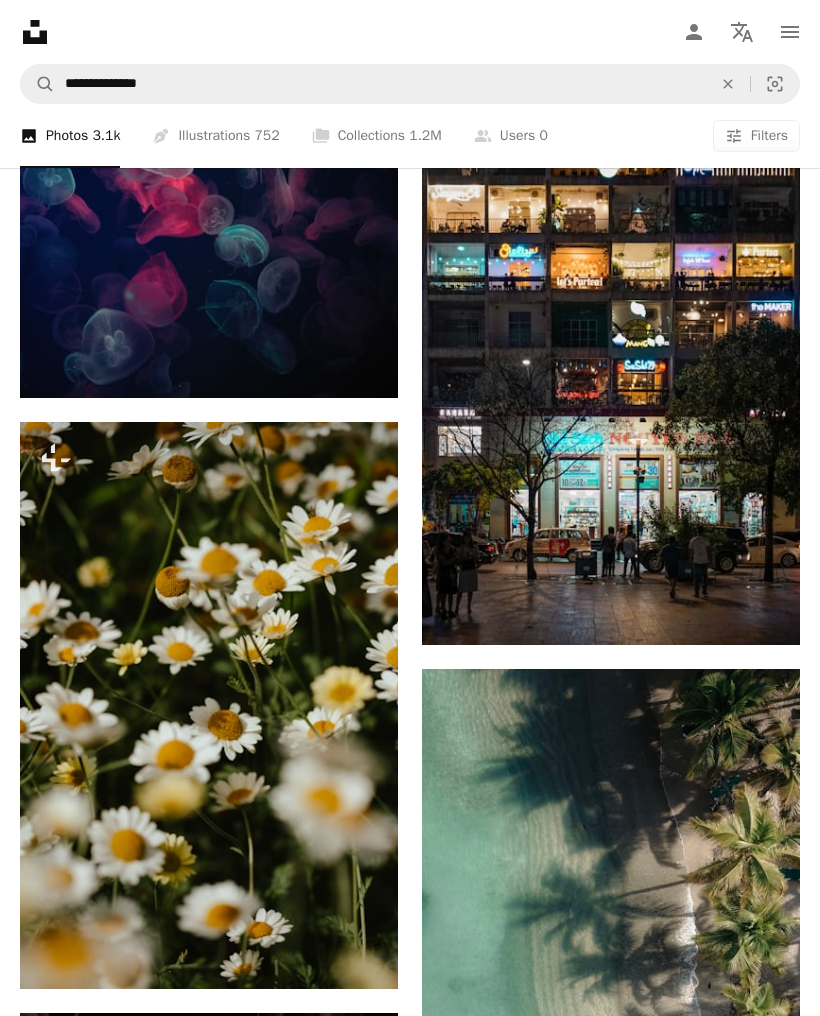 scroll, scrollTop: 34442, scrollLeft: 0, axis: vertical 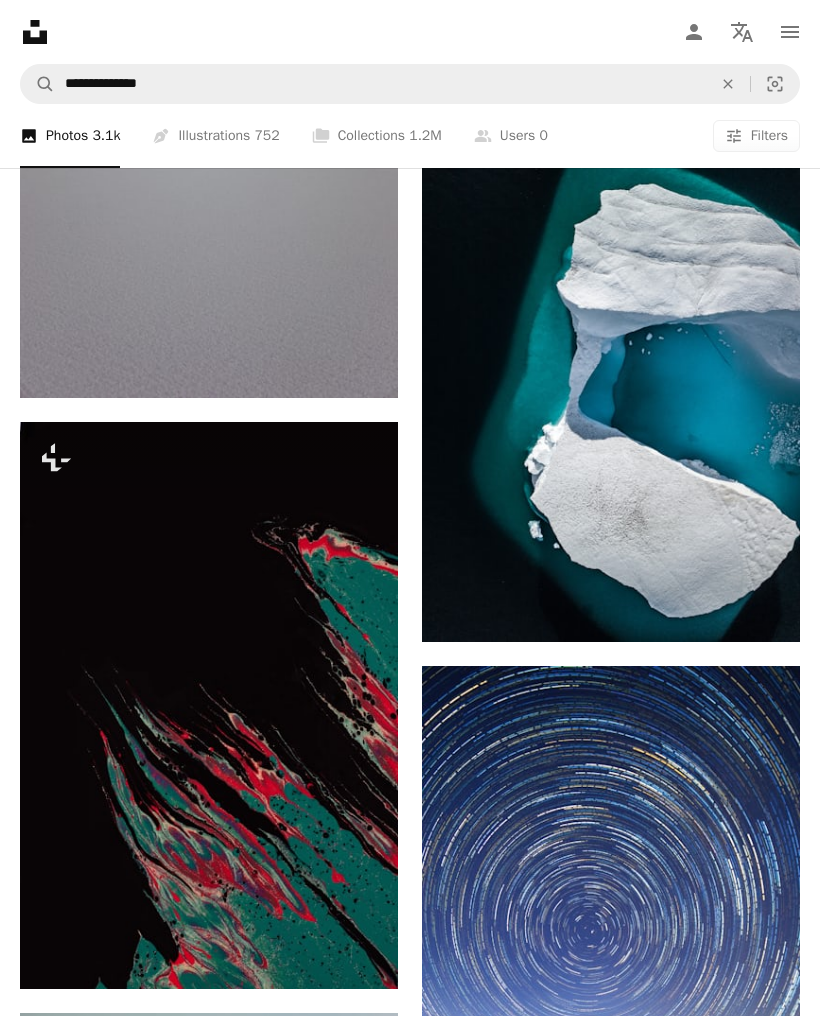 click on "An X shape" 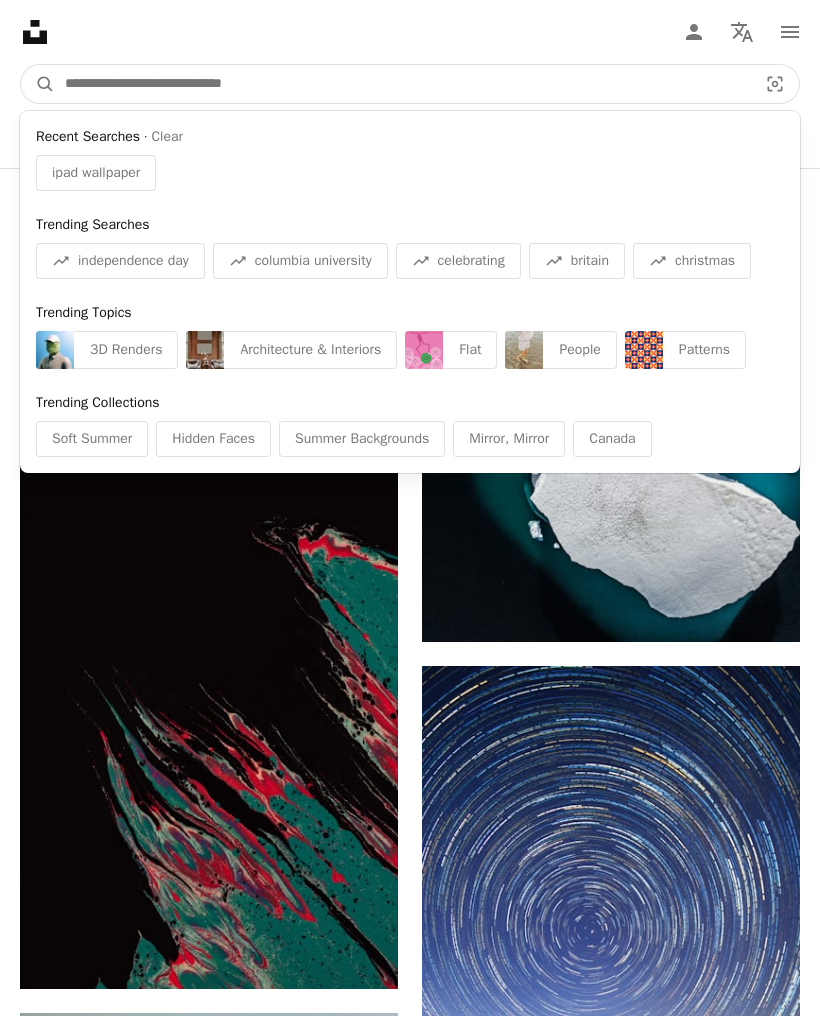 scroll, scrollTop: 52916, scrollLeft: 0, axis: vertical 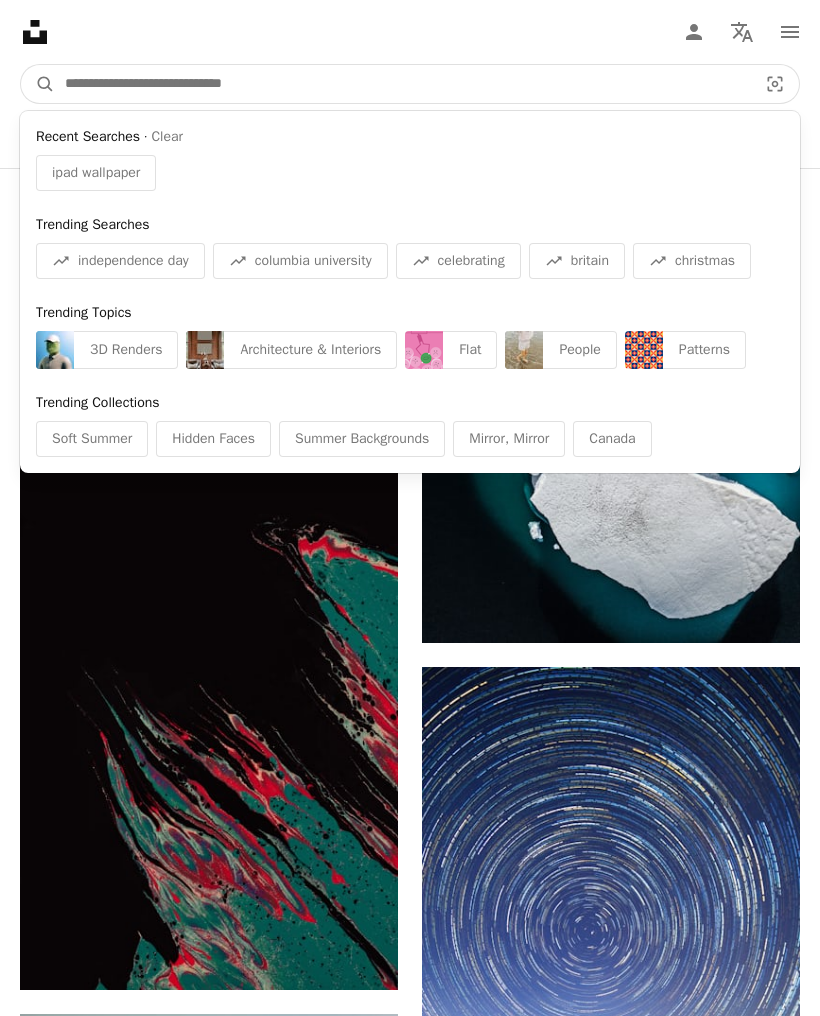 type on "*" 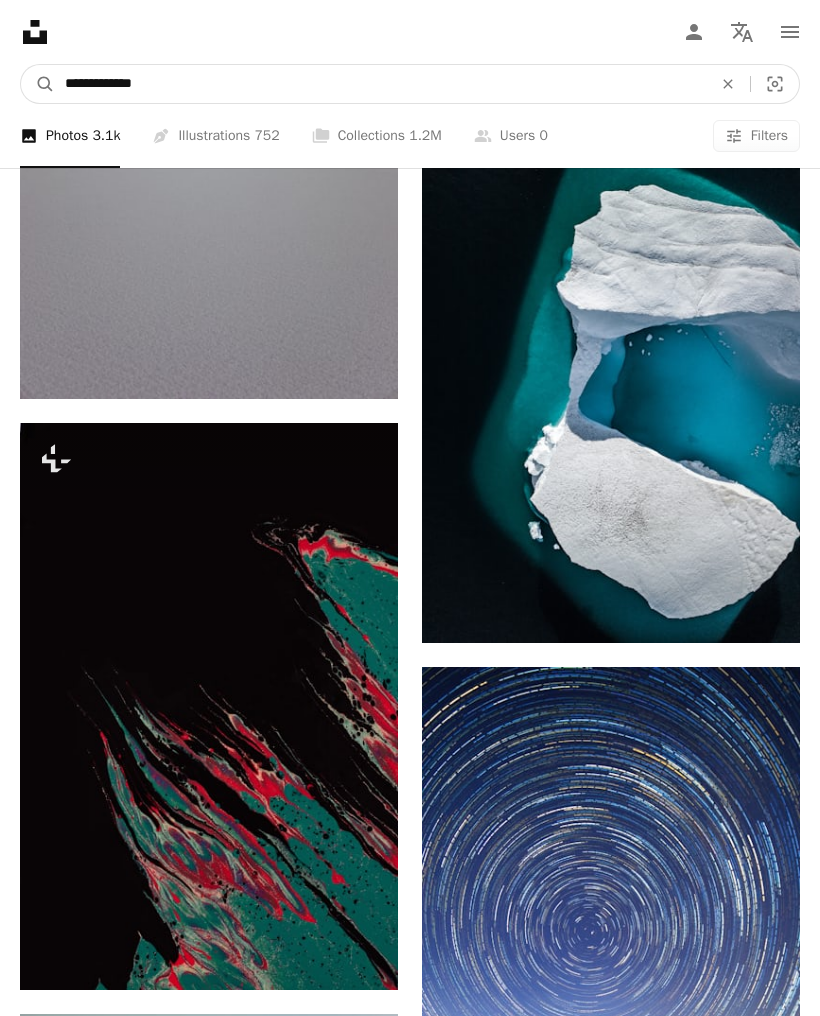 type on "**********" 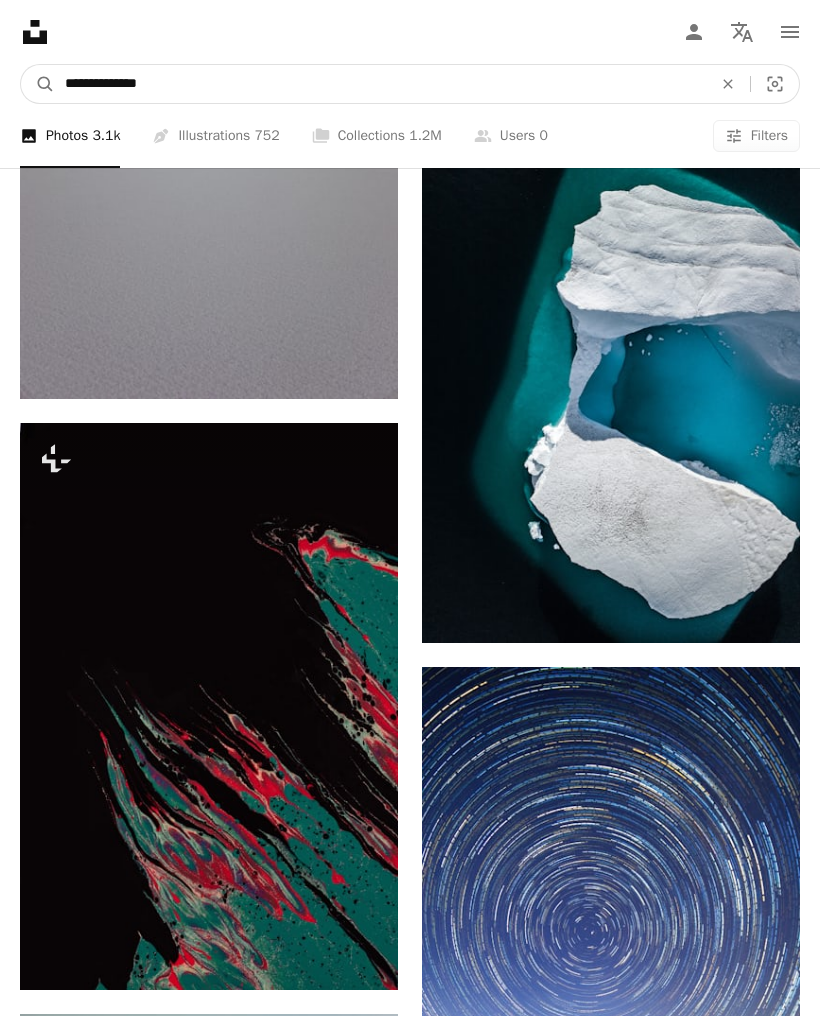 click on "A magnifying glass" at bounding box center [38, 84] 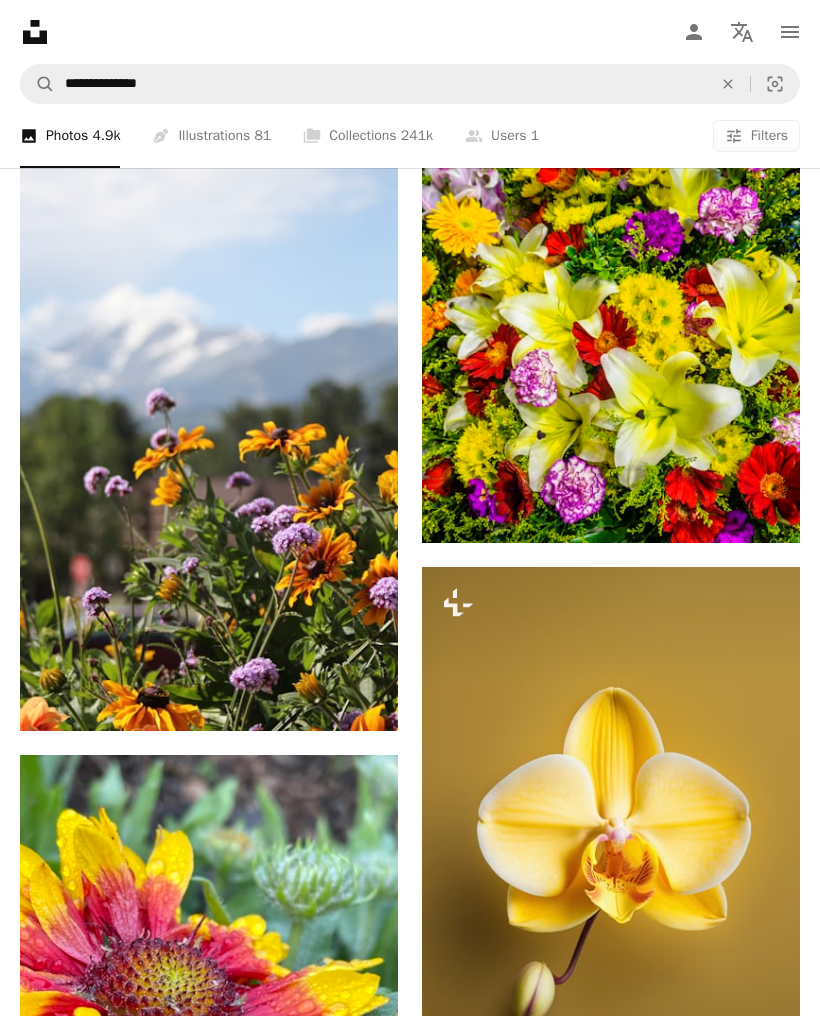 scroll, scrollTop: 3304, scrollLeft: 0, axis: vertical 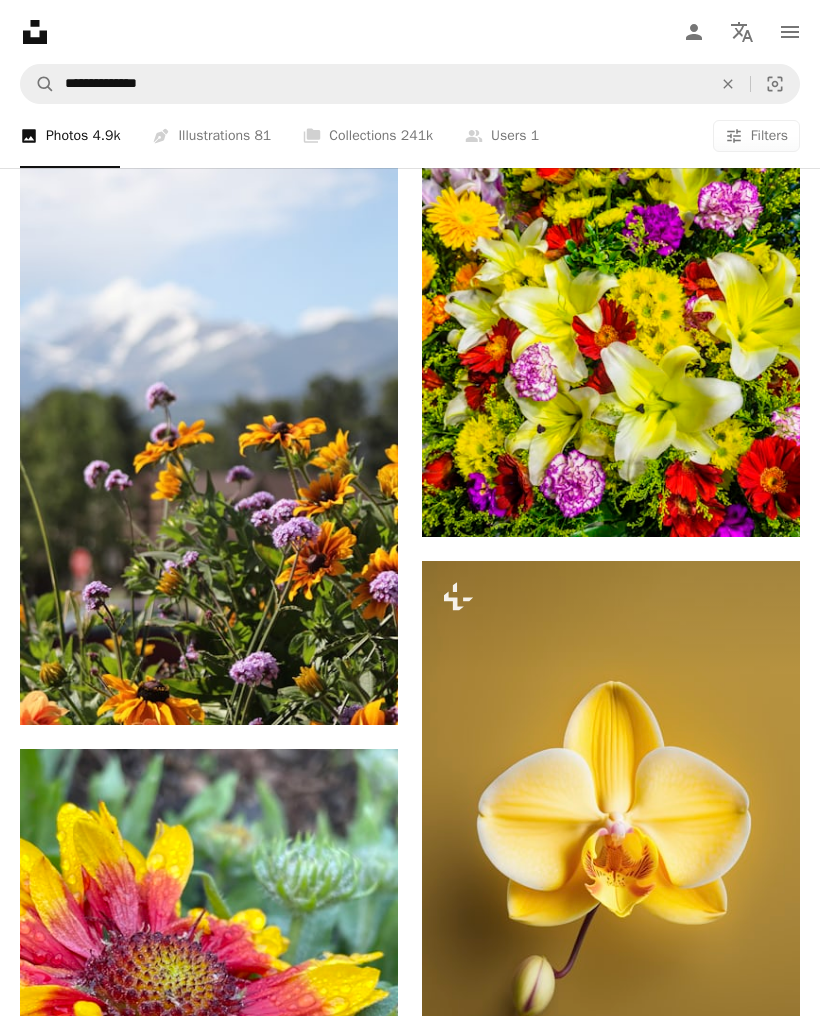 click 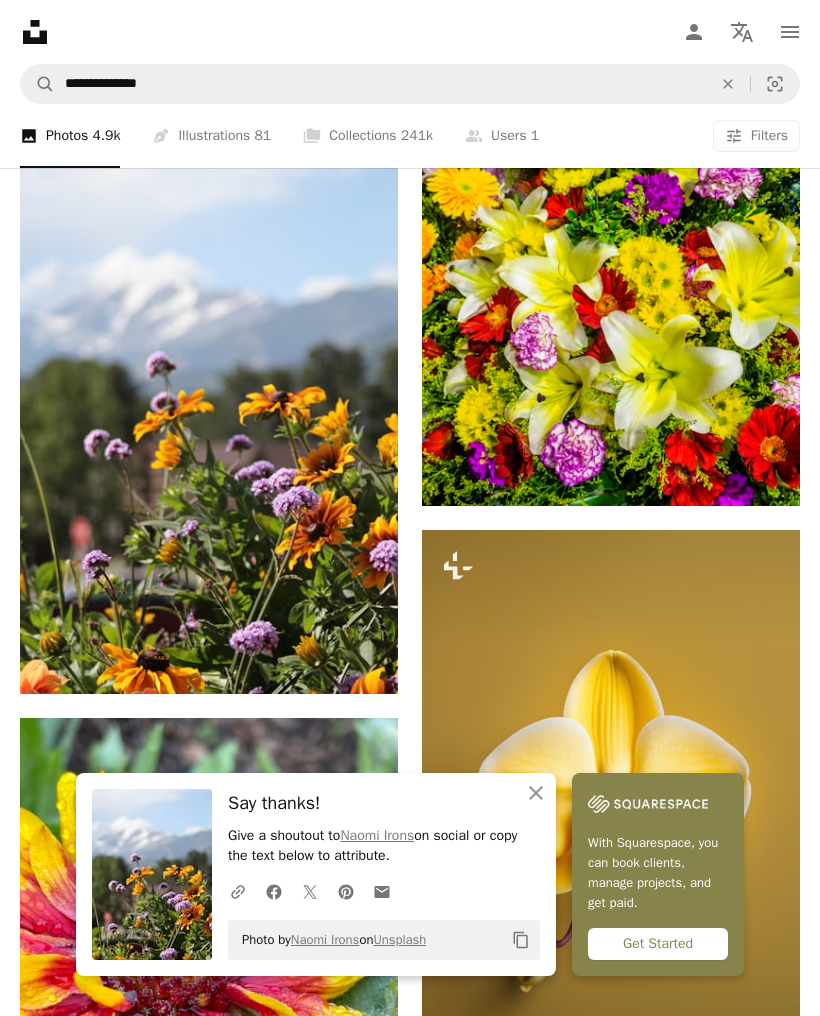 click on "An X shape" 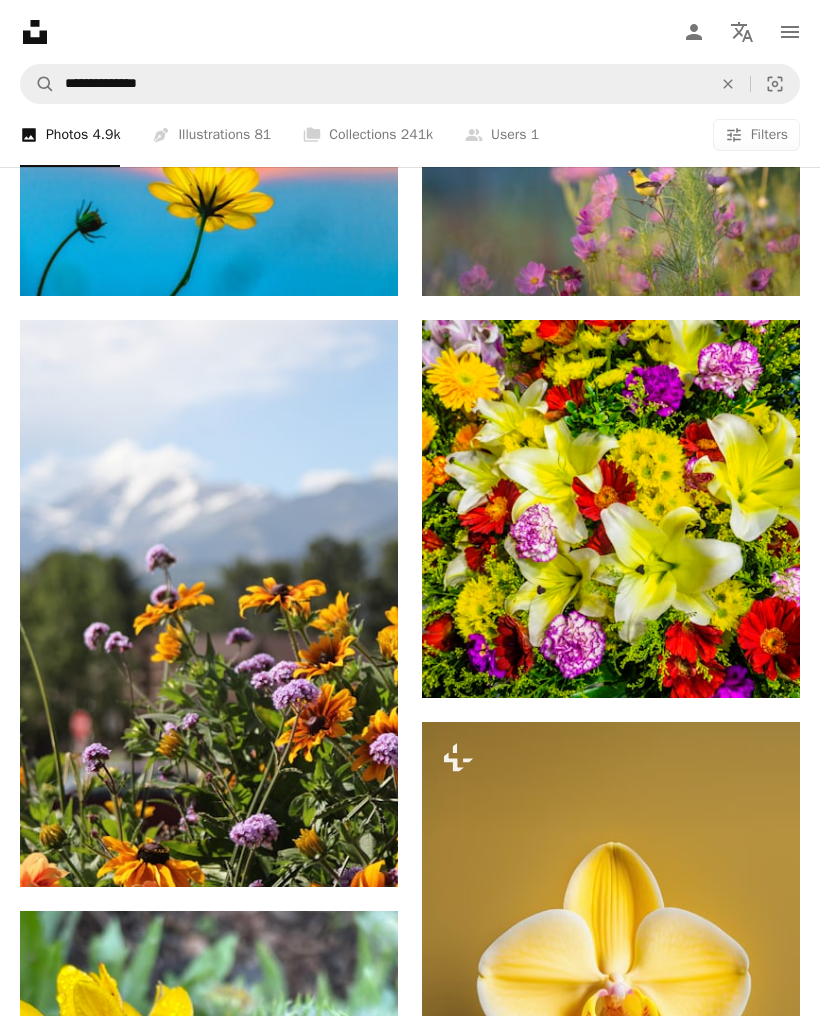 click on "A plus sign" at bounding box center (358, 357) 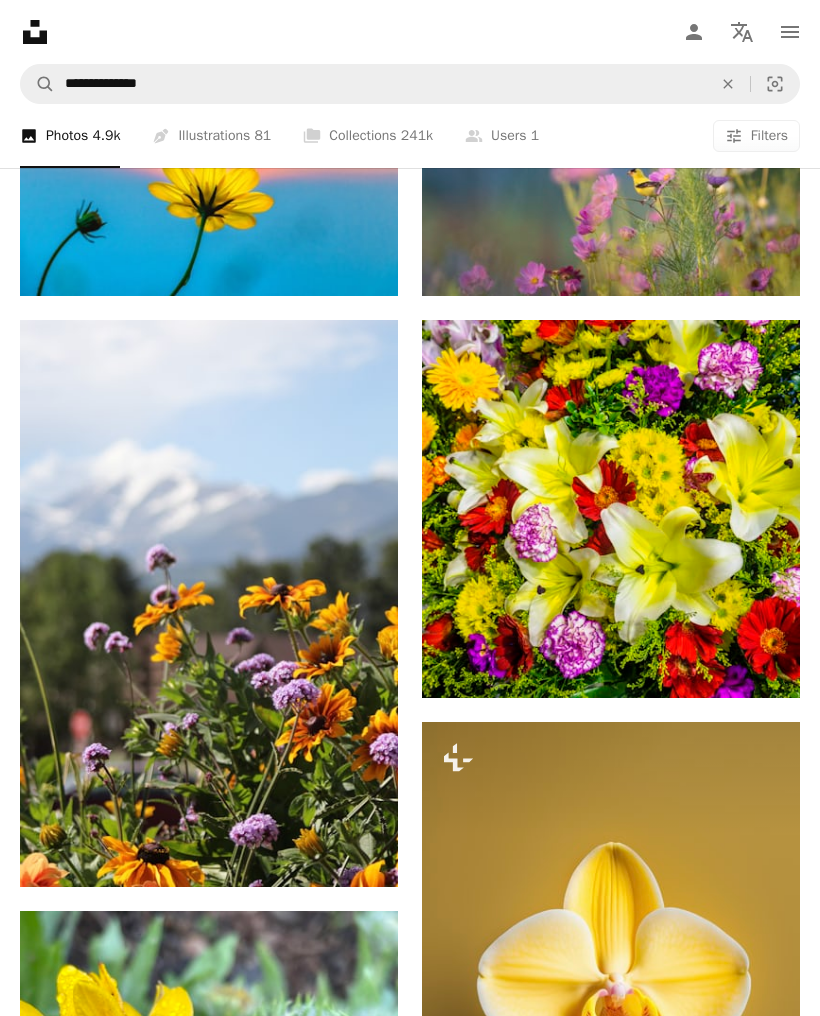 type on "**********" 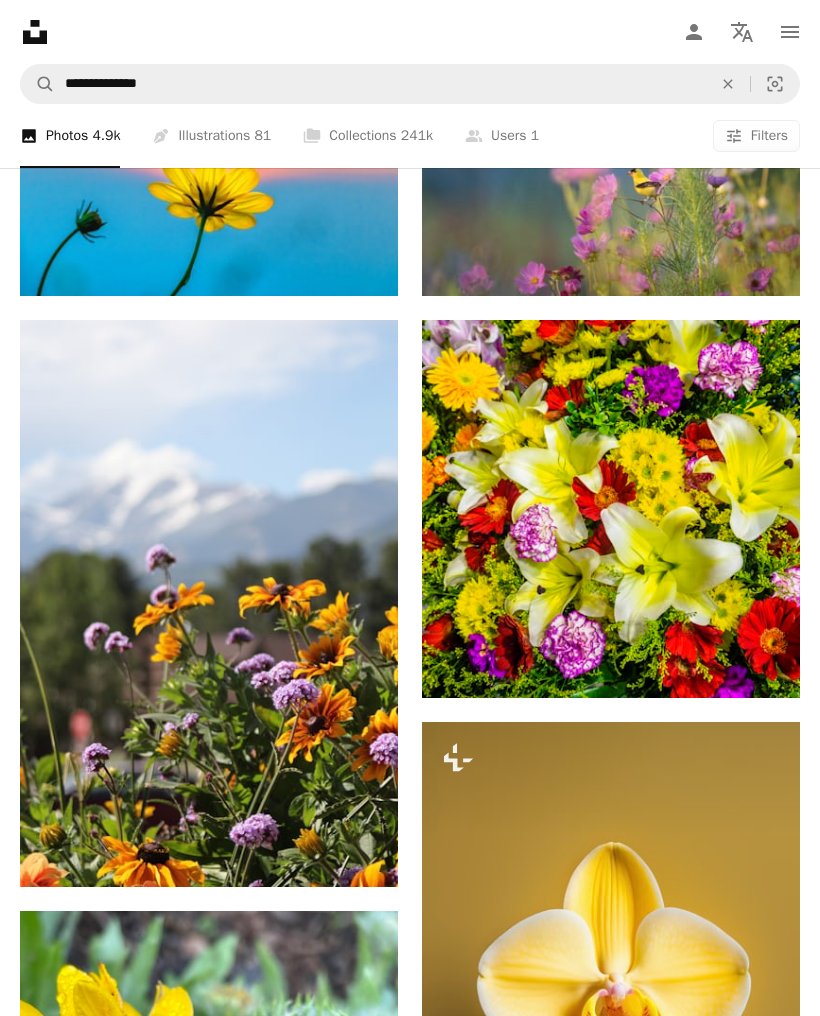 click 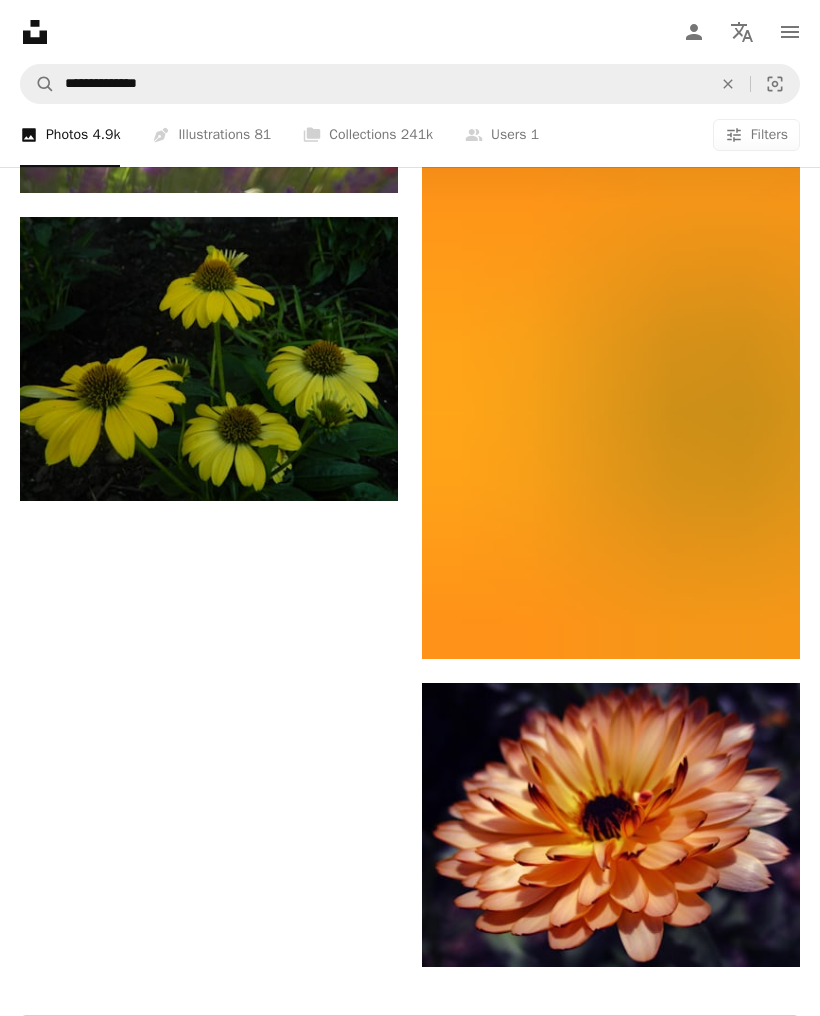 scroll, scrollTop: 4962, scrollLeft: 0, axis: vertical 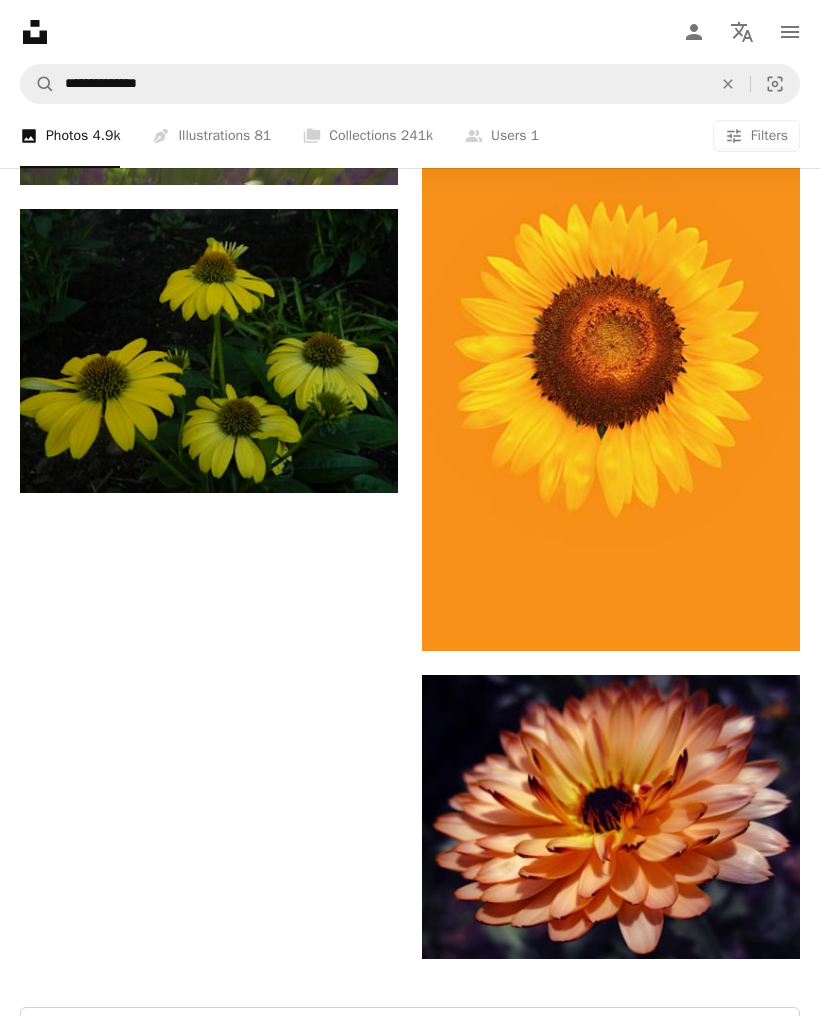 click on "Load more" at bounding box center (410, 1039) 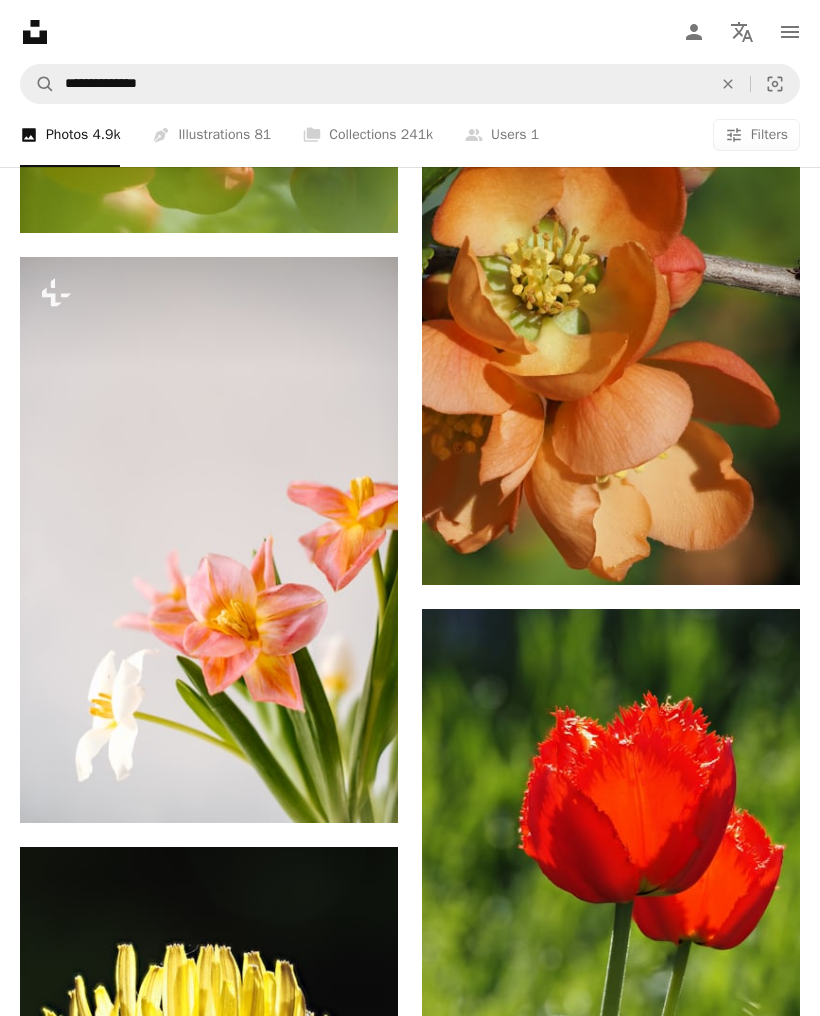 scroll, scrollTop: 28722, scrollLeft: 0, axis: vertical 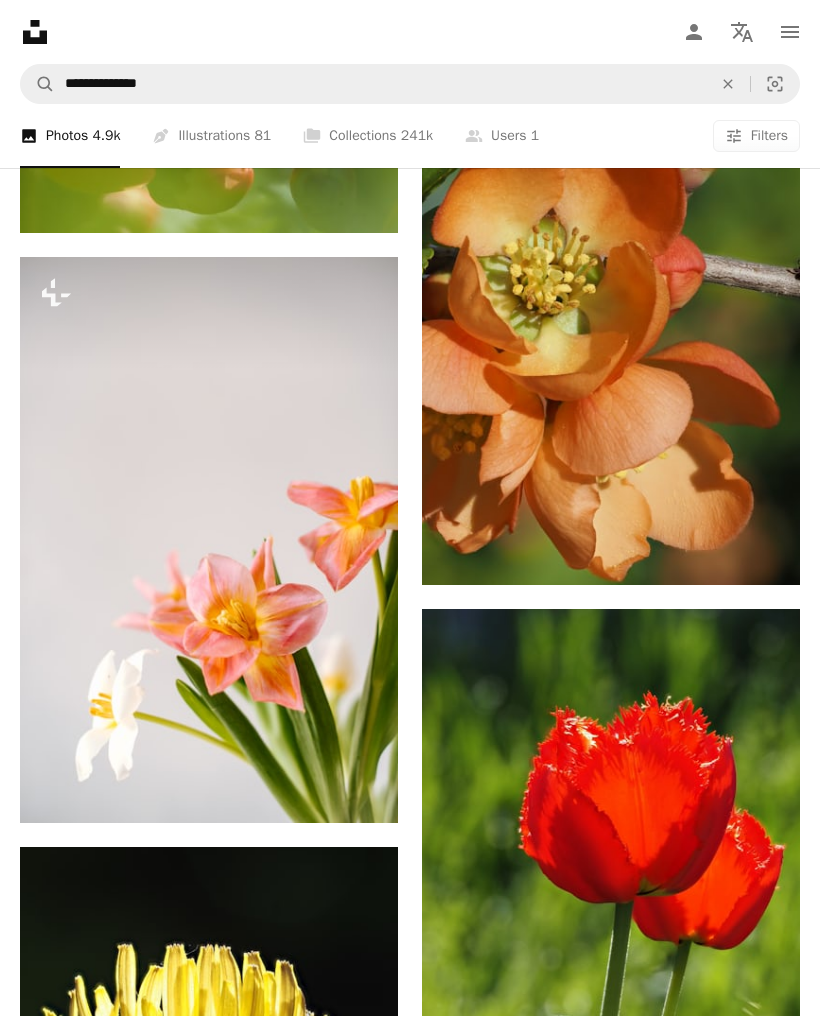 click at bounding box center (209, 540) 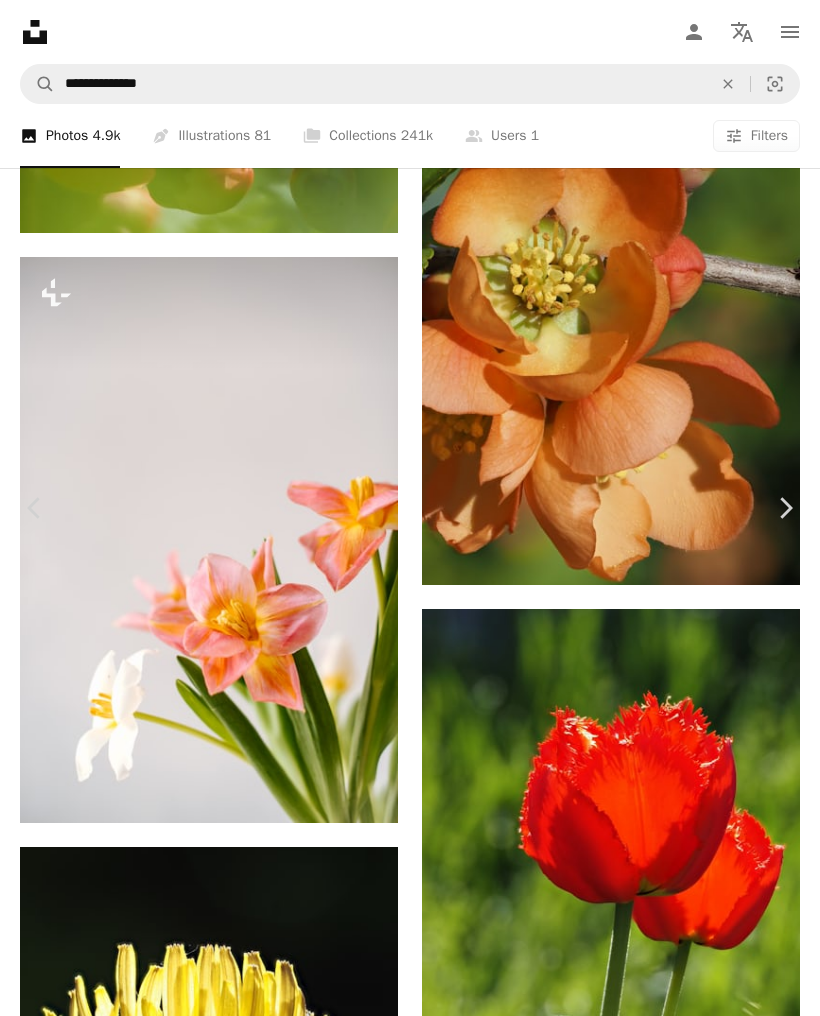 scroll, scrollTop: 0, scrollLeft: 0, axis: both 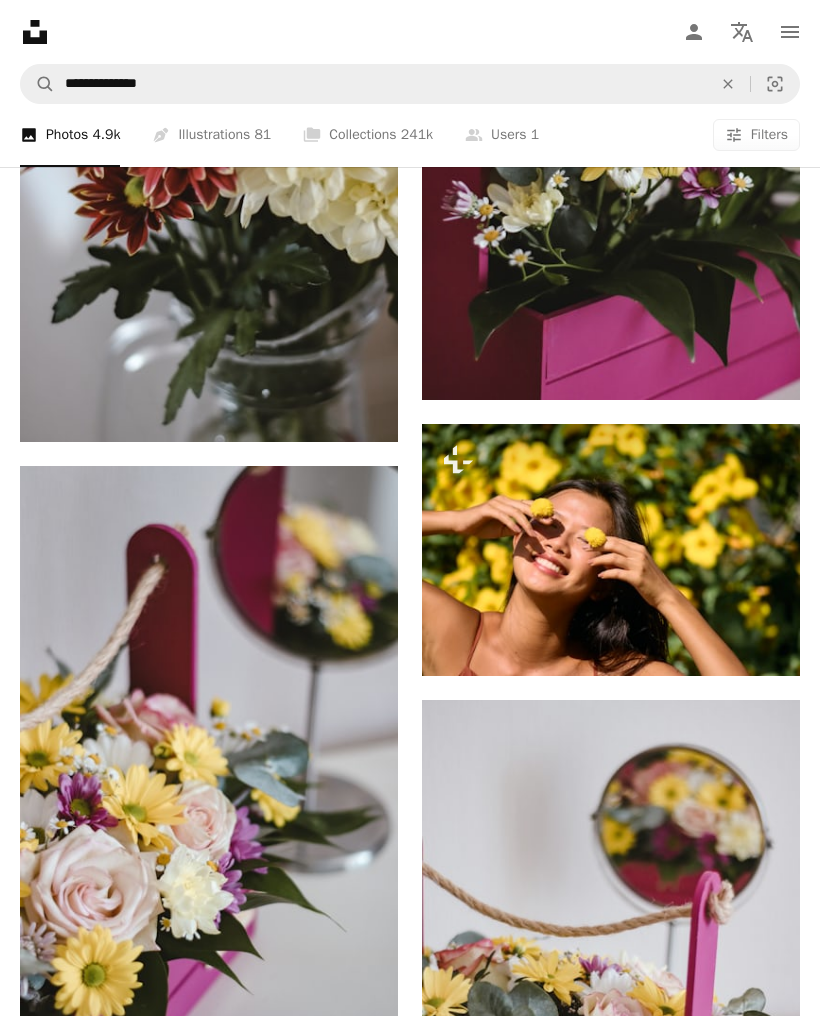 click on "An X shape" 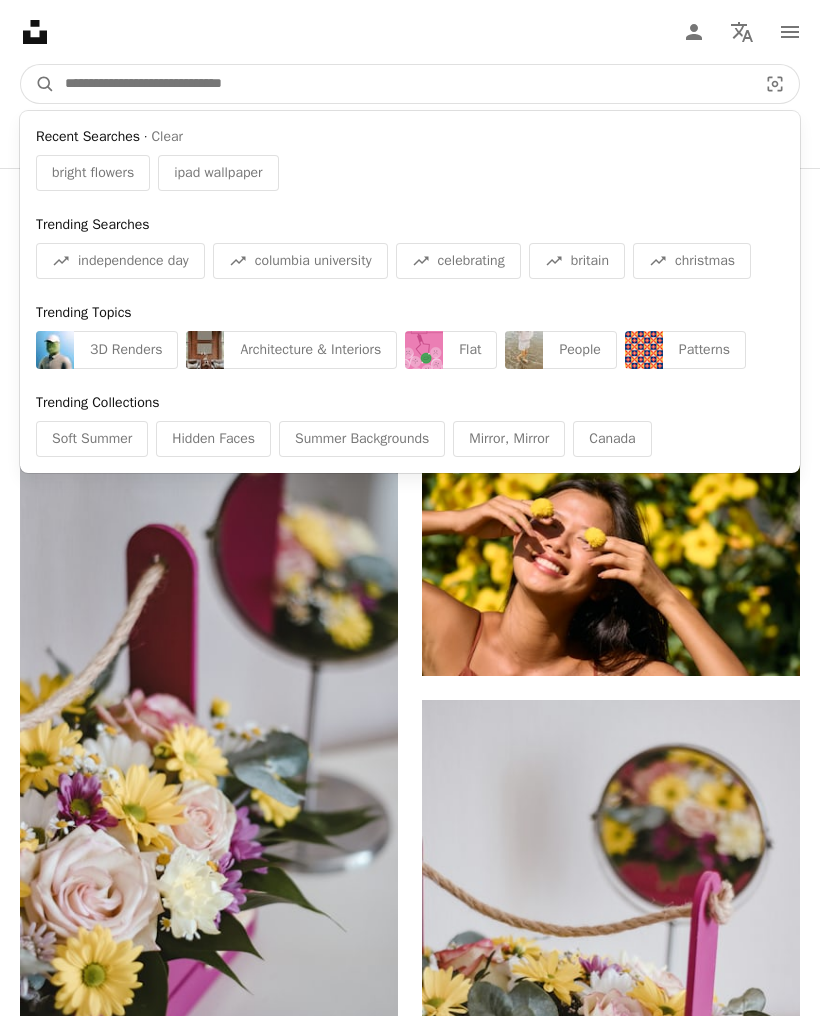 scroll, scrollTop: 78567, scrollLeft: 0, axis: vertical 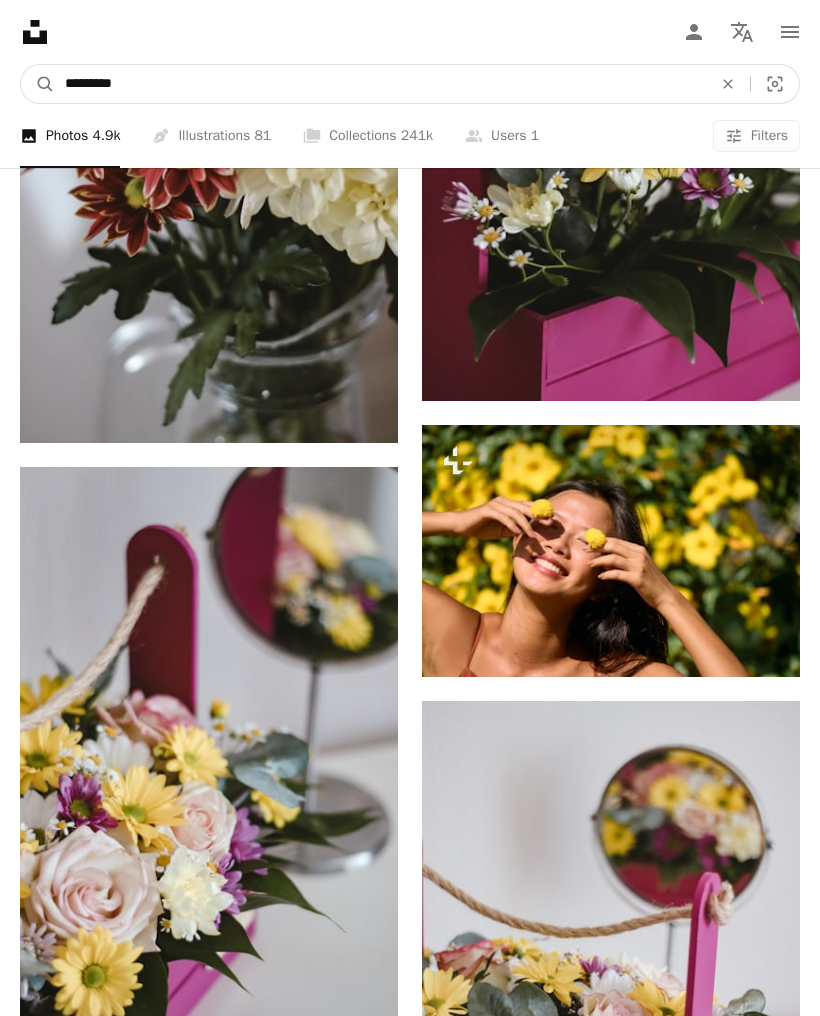 type on "**********" 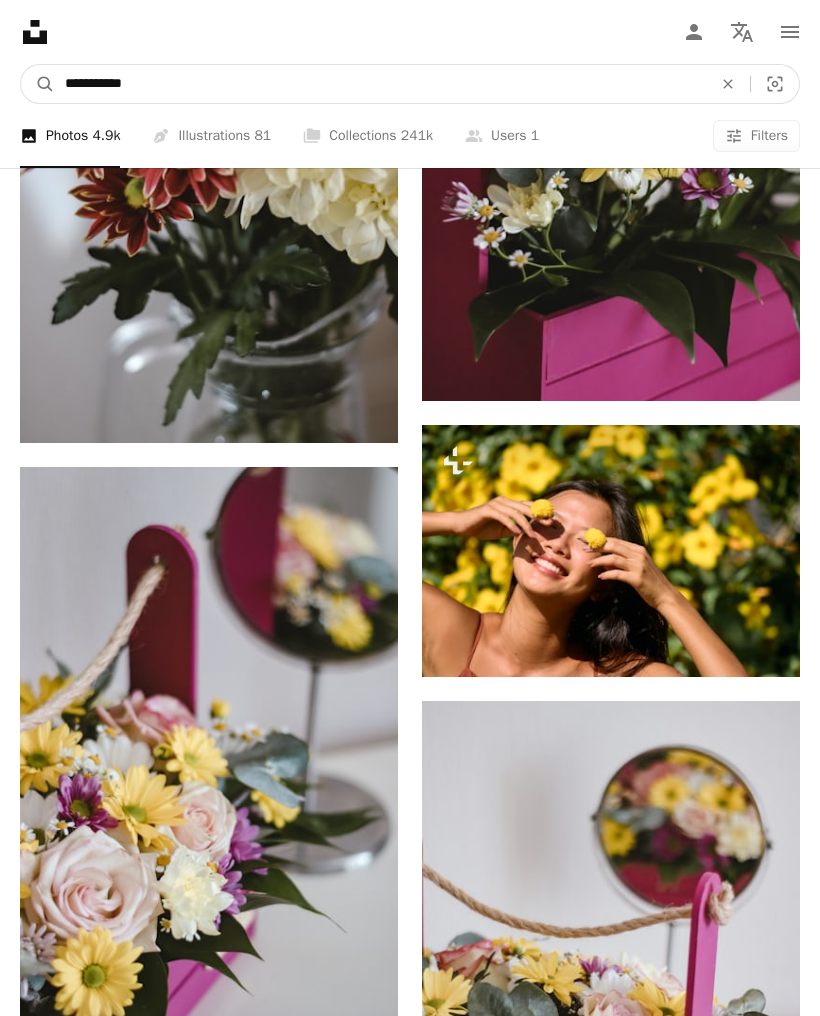 click on "A magnifying glass" at bounding box center [38, 84] 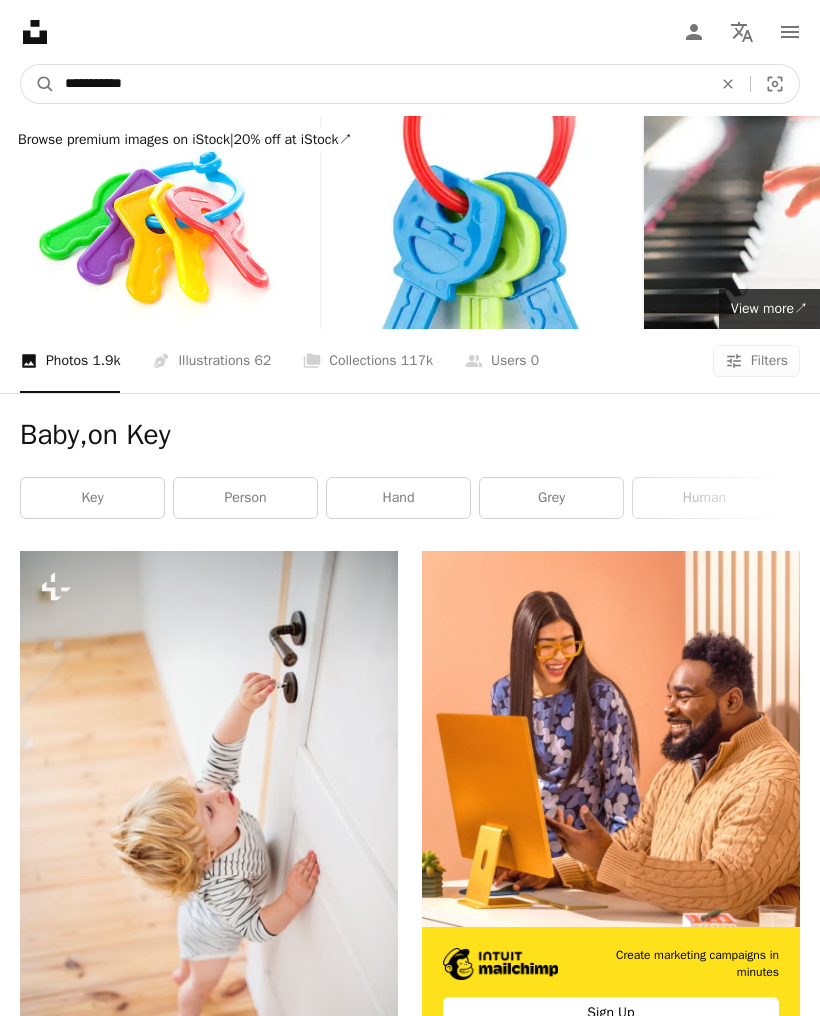 click on "**********" at bounding box center [380, 84] 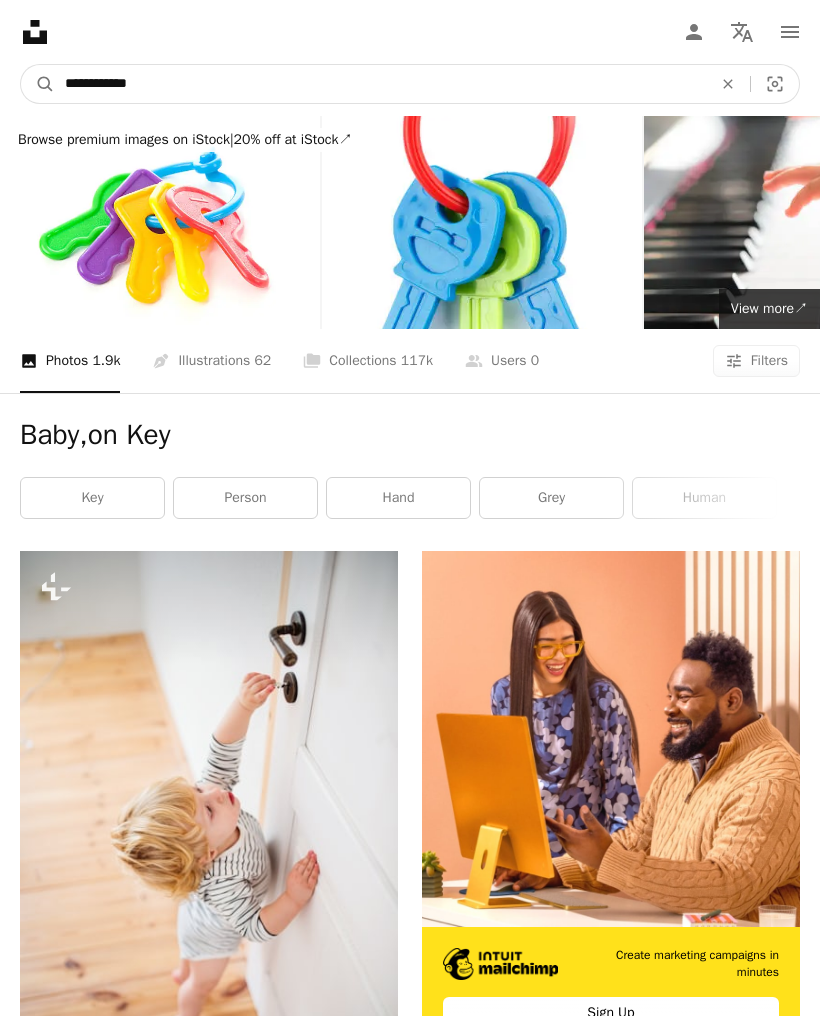 click on "A magnifying glass" at bounding box center (38, 84) 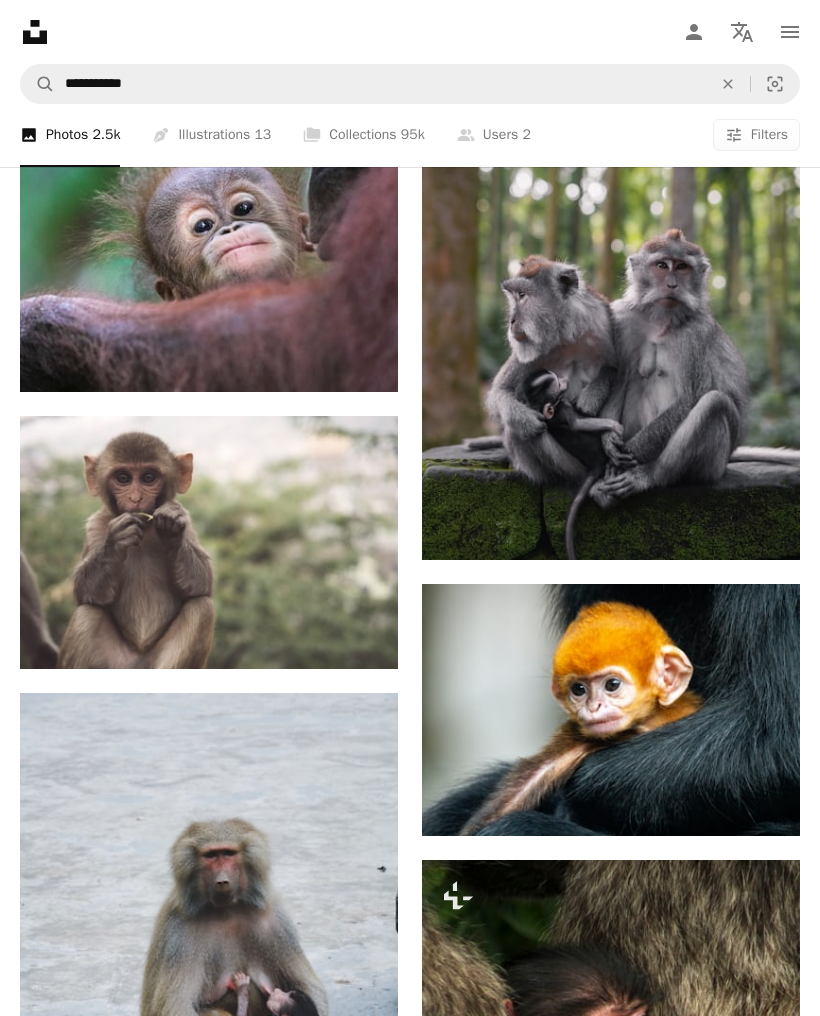 scroll, scrollTop: 2750, scrollLeft: 0, axis: vertical 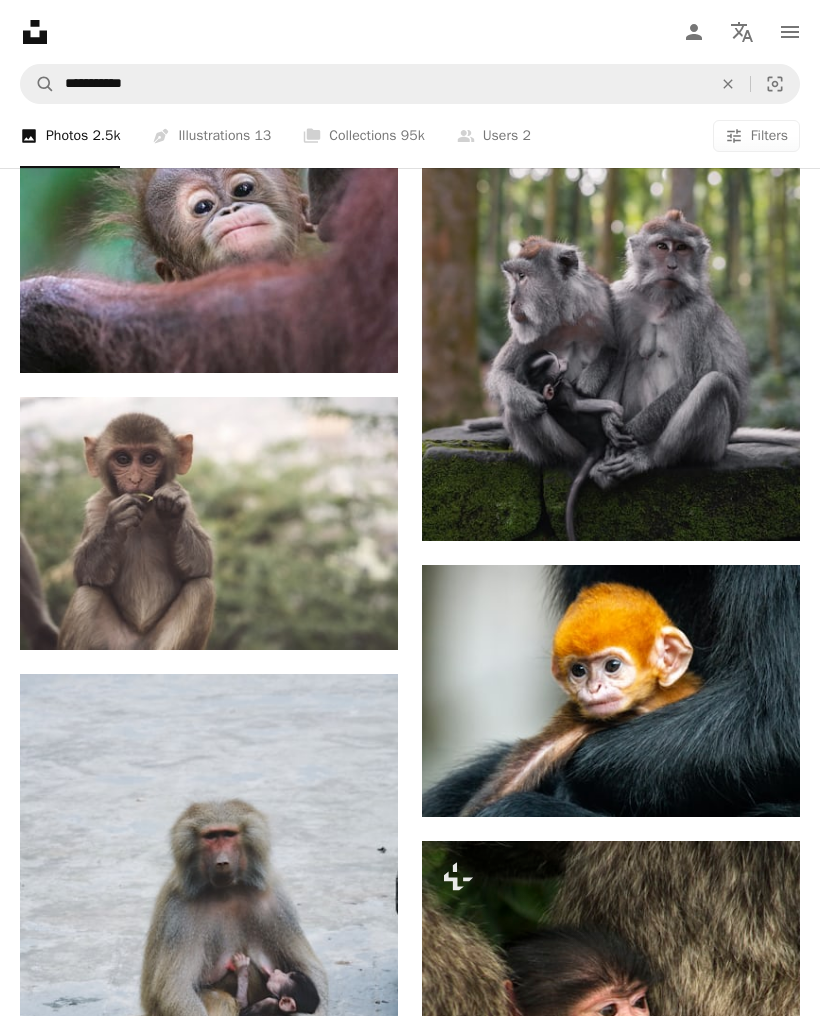 click on "Arrow pointing down" at bounding box center (358, 614) 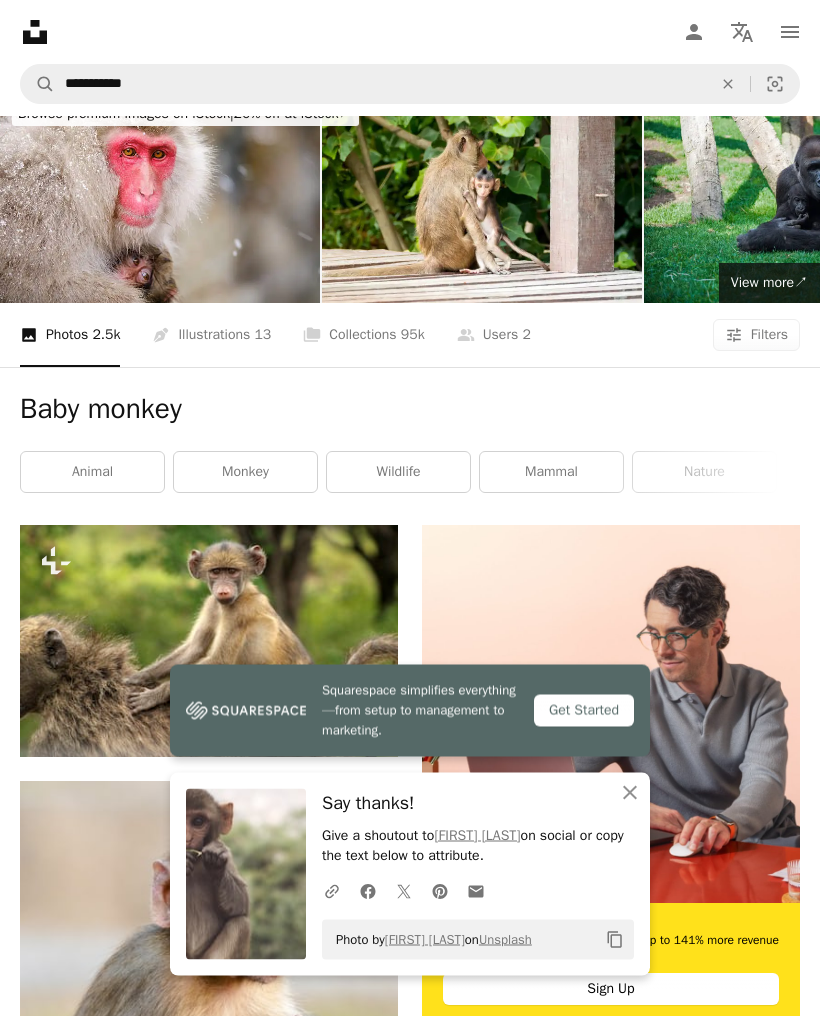 scroll, scrollTop: 25, scrollLeft: 0, axis: vertical 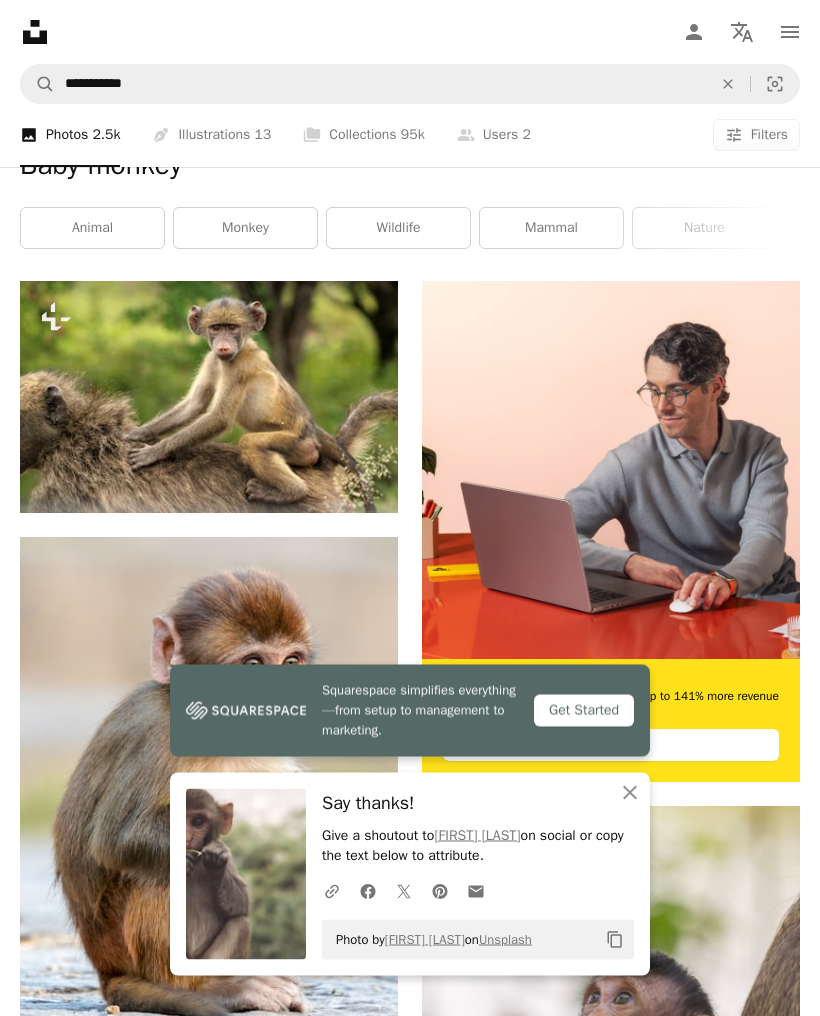 click on "An X shape" 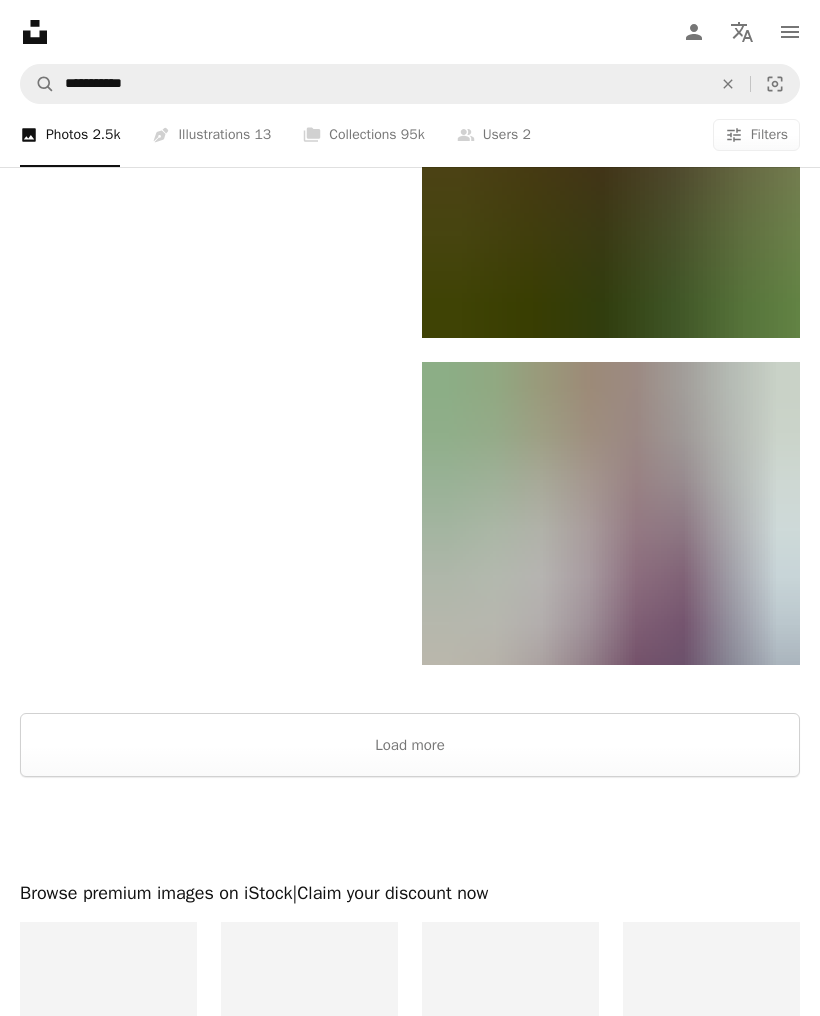 scroll, scrollTop: 4746, scrollLeft: 0, axis: vertical 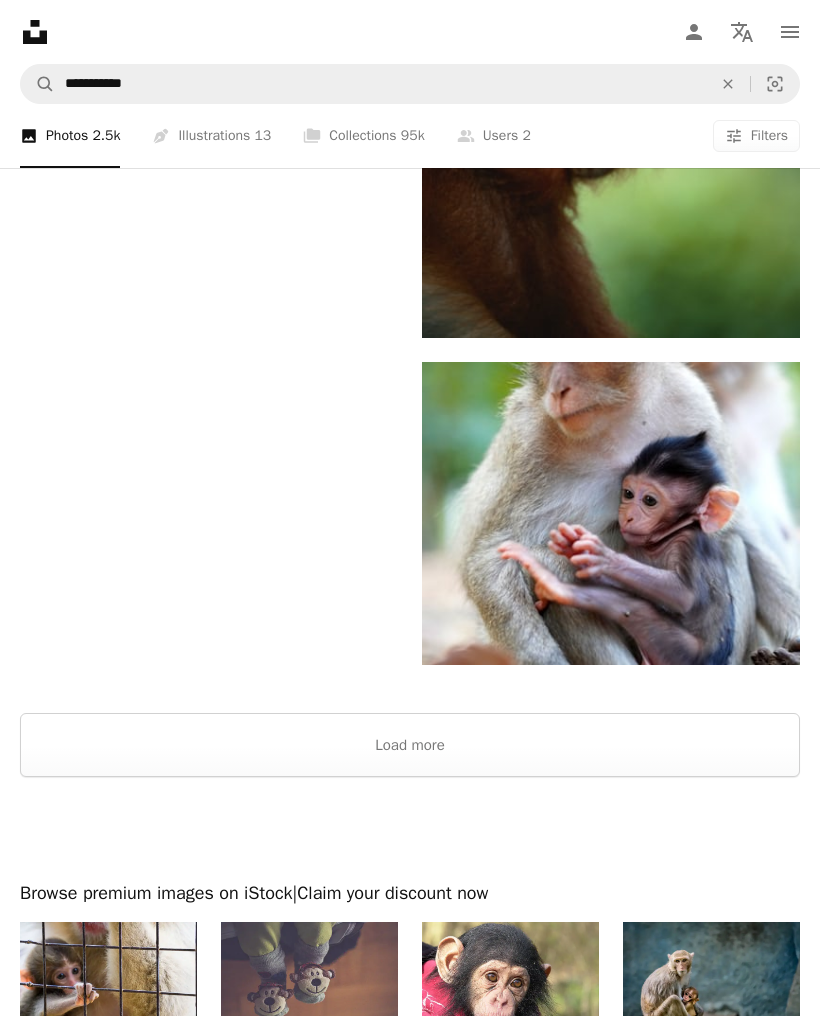 click on "Load more" at bounding box center (410, 745) 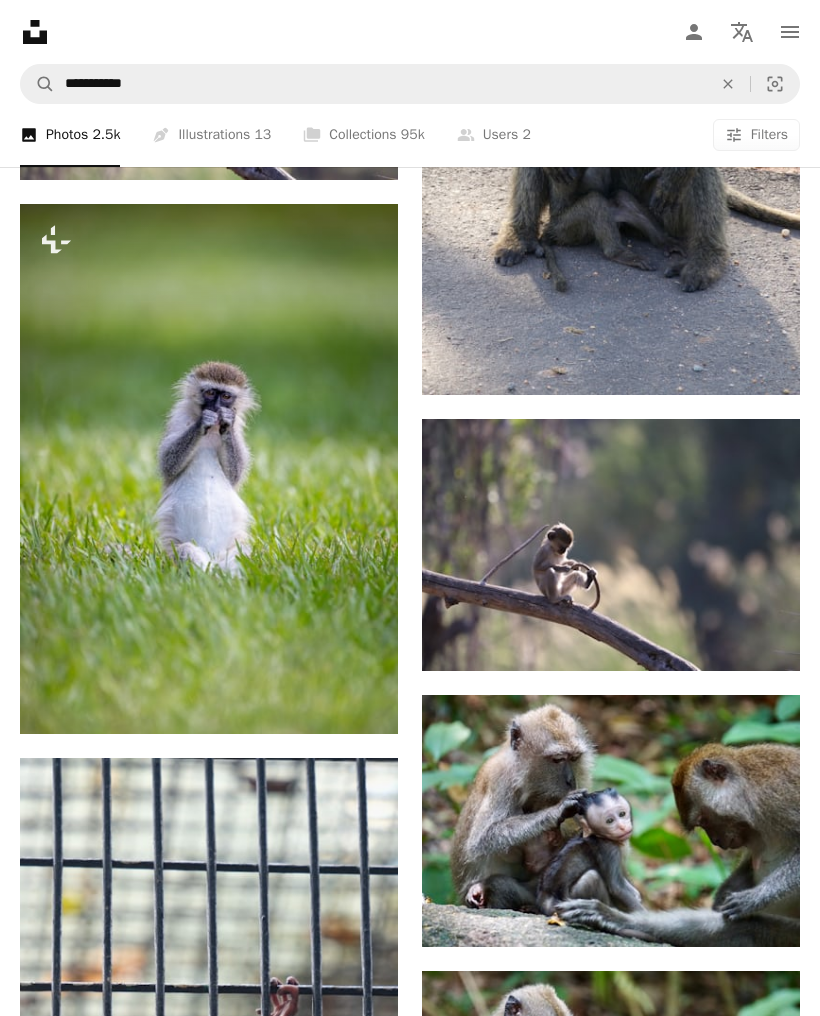 scroll, scrollTop: 12597, scrollLeft: 0, axis: vertical 